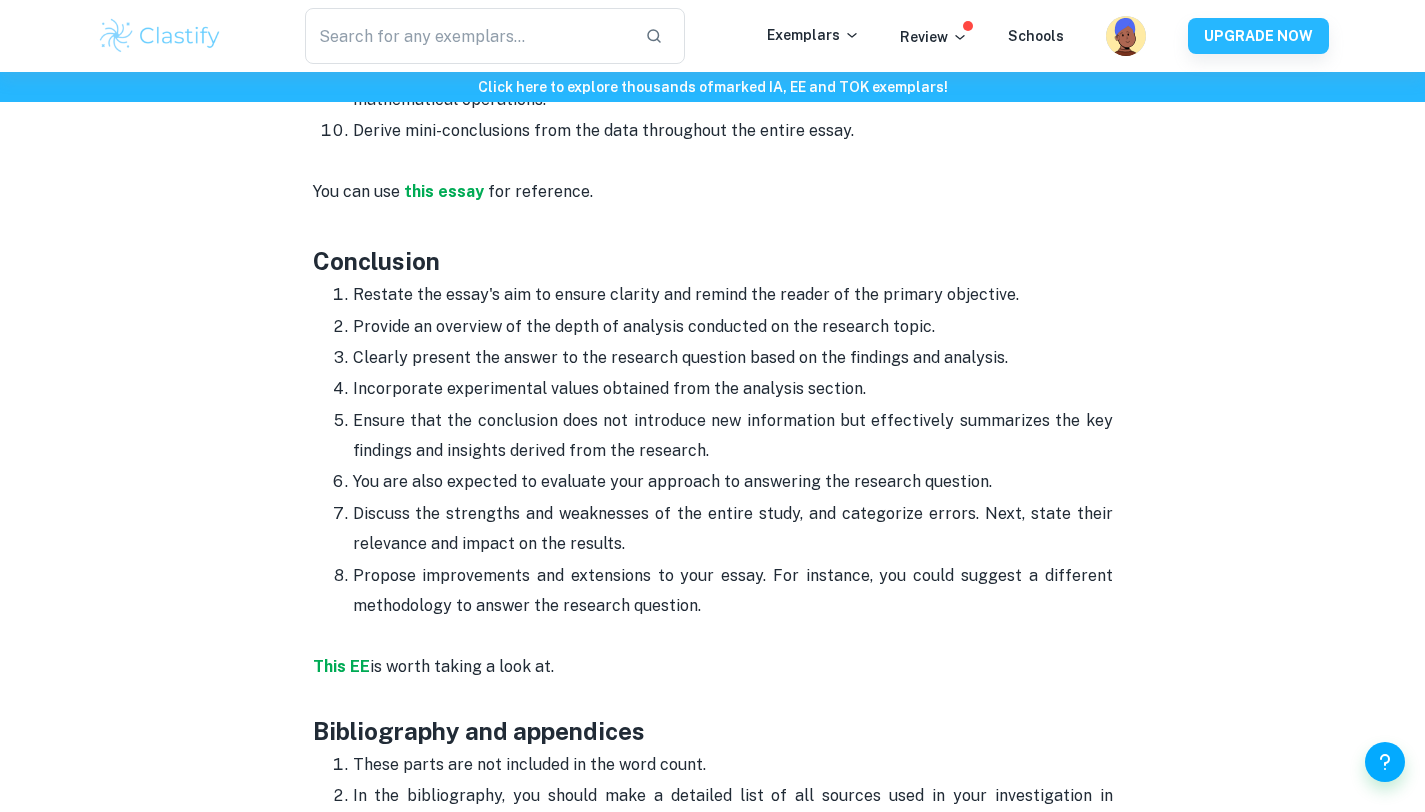 scroll, scrollTop: 3087, scrollLeft: 0, axis: vertical 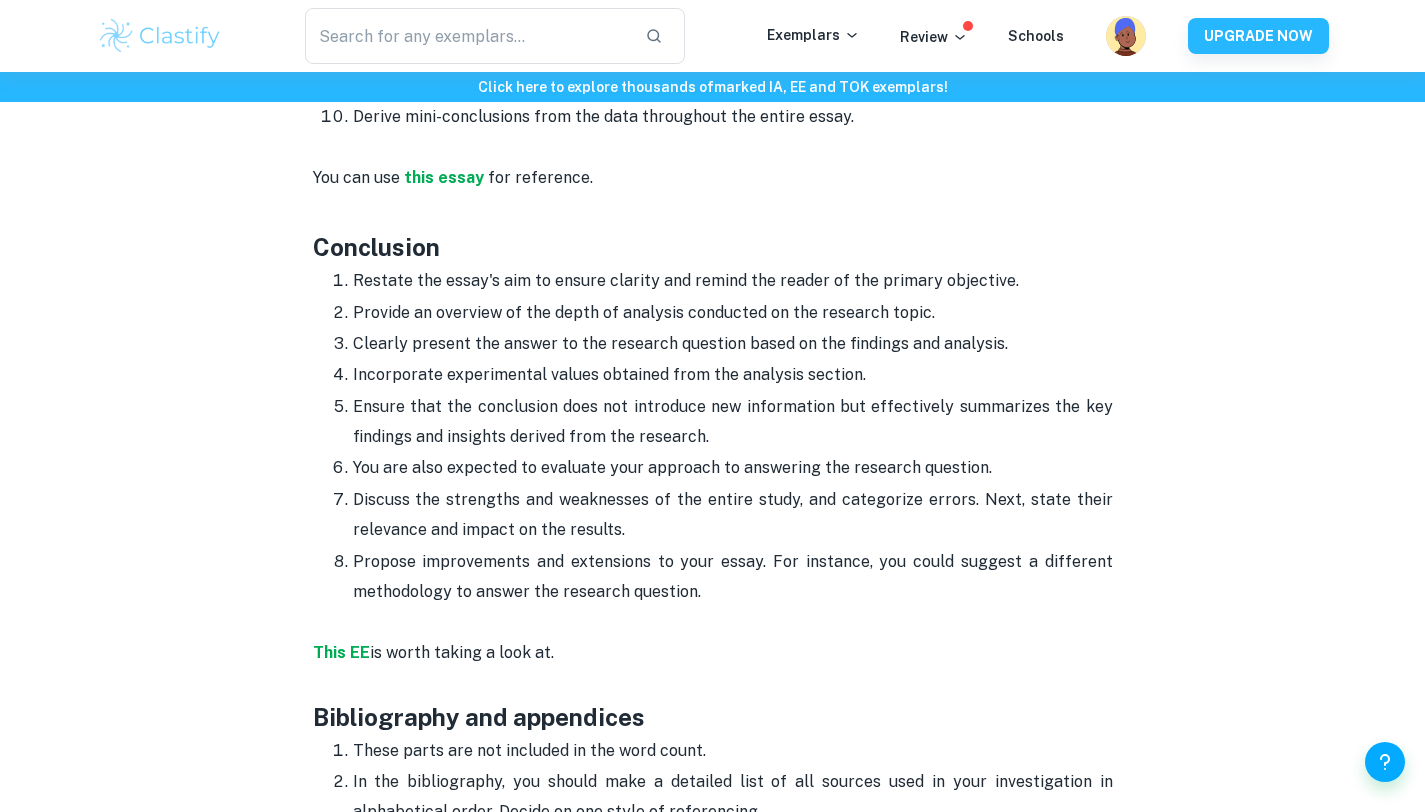 drag, startPoint x: 311, startPoint y: 245, endPoint x: 700, endPoint y: 596, distance: 523.9485 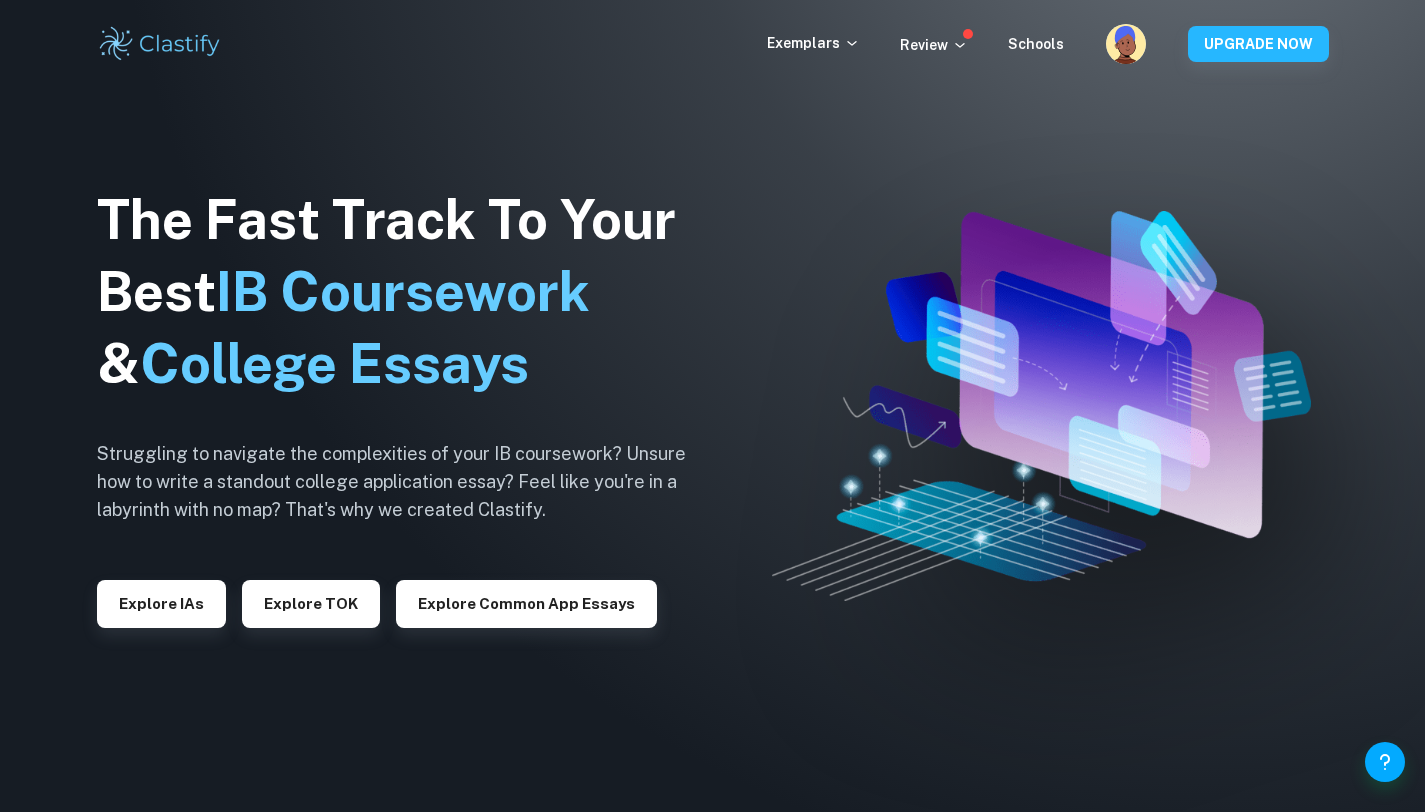 scroll, scrollTop: 0, scrollLeft: 0, axis: both 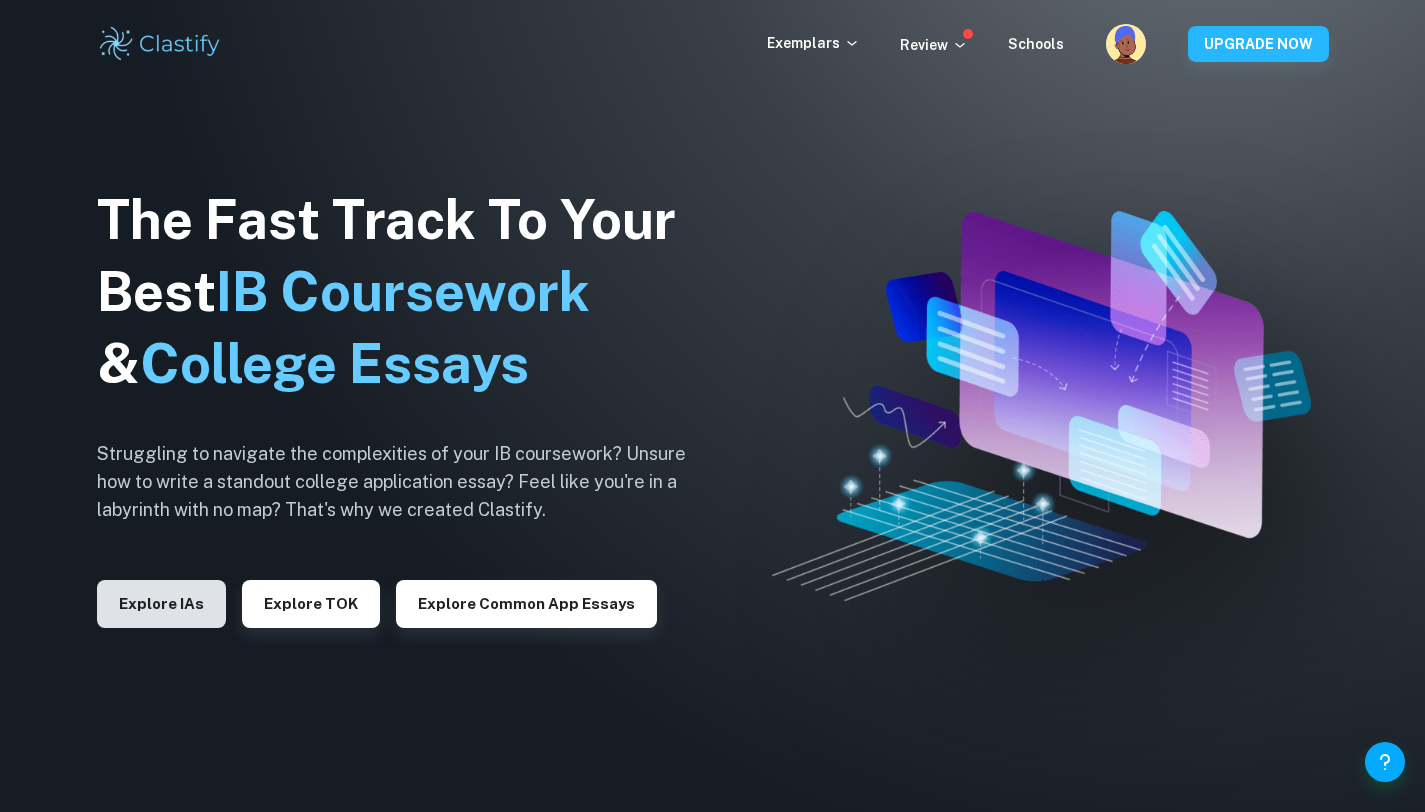 click on "Explore IAs" at bounding box center (161, 604) 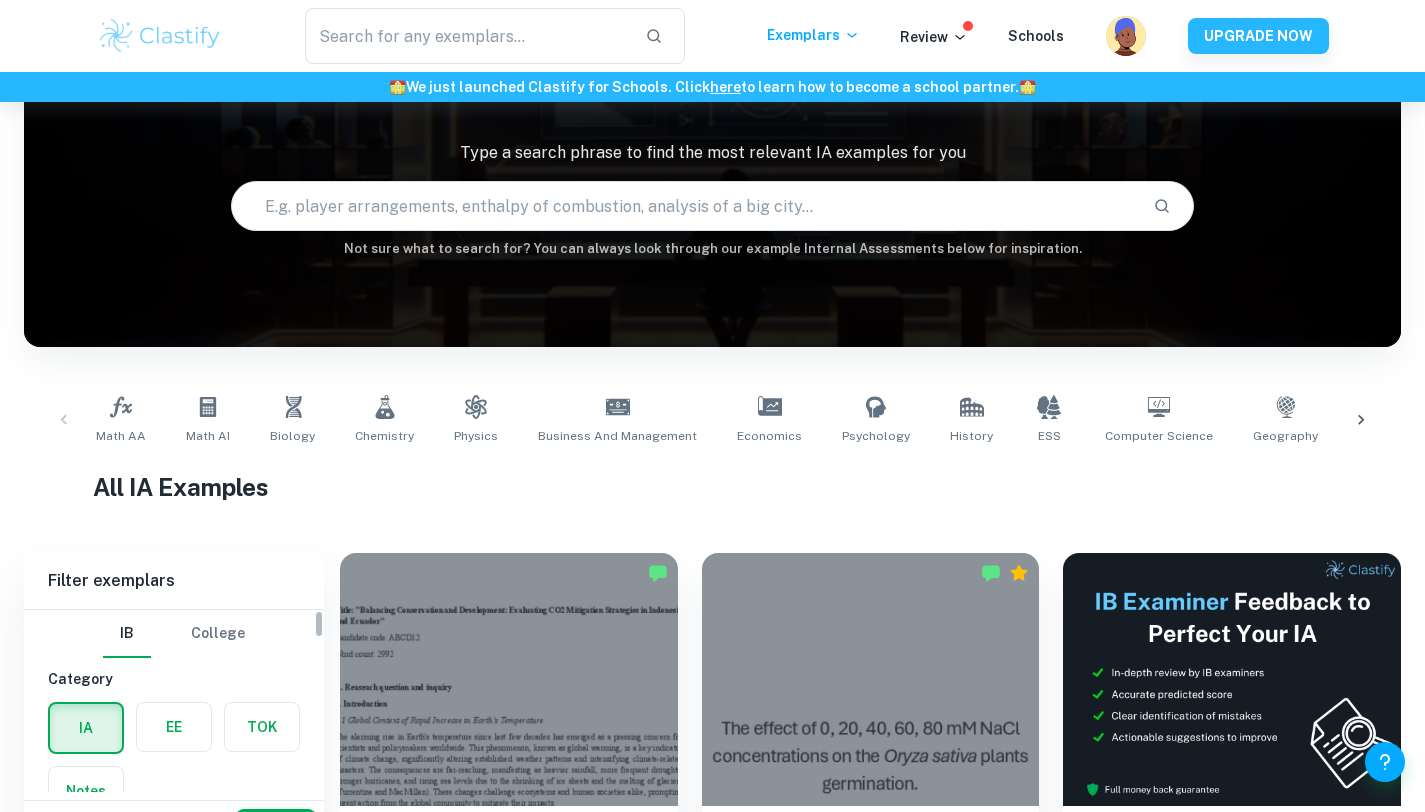 scroll, scrollTop: 122, scrollLeft: 0, axis: vertical 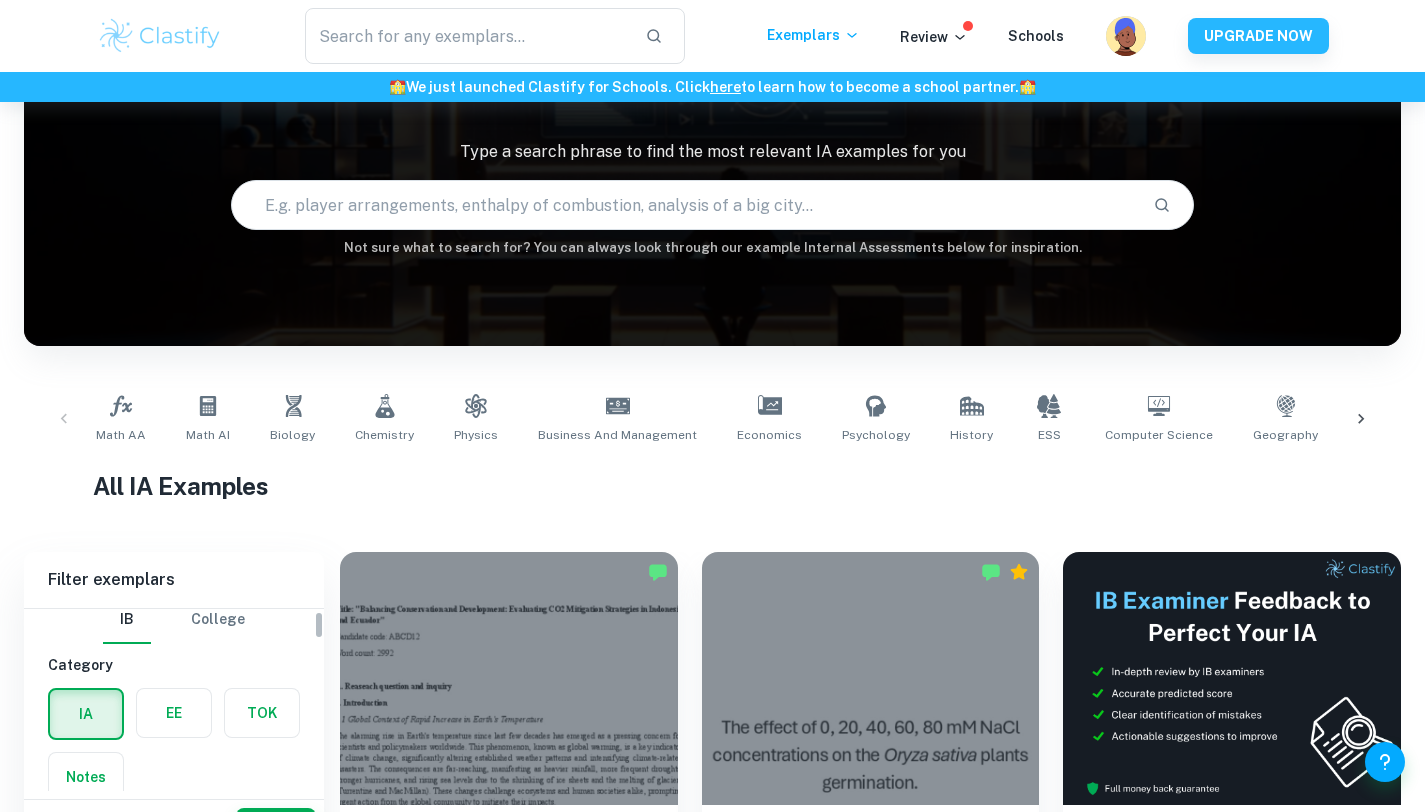 click at bounding box center (174, 713) 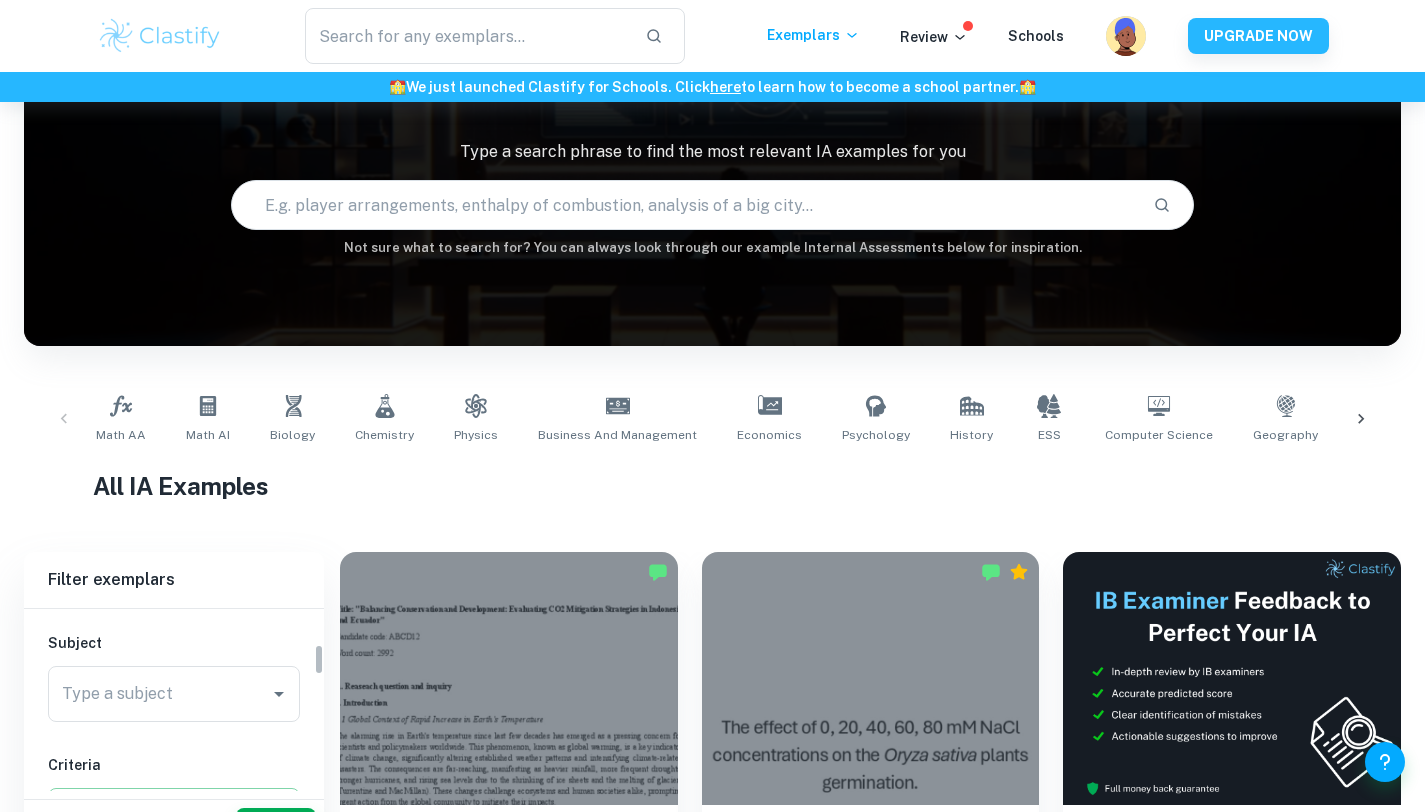 scroll, scrollTop: 208, scrollLeft: 0, axis: vertical 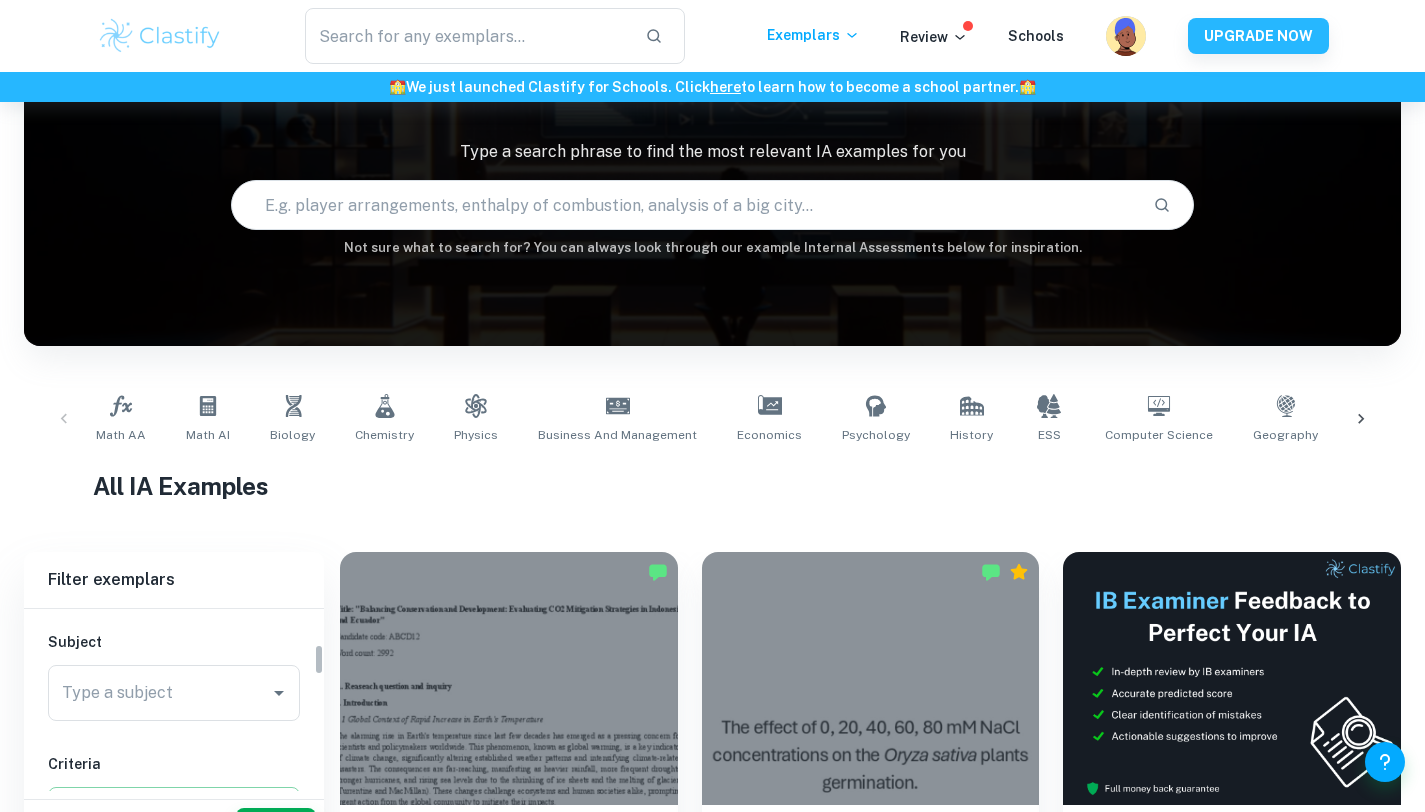 click on "Type a subject" at bounding box center (159, 693) 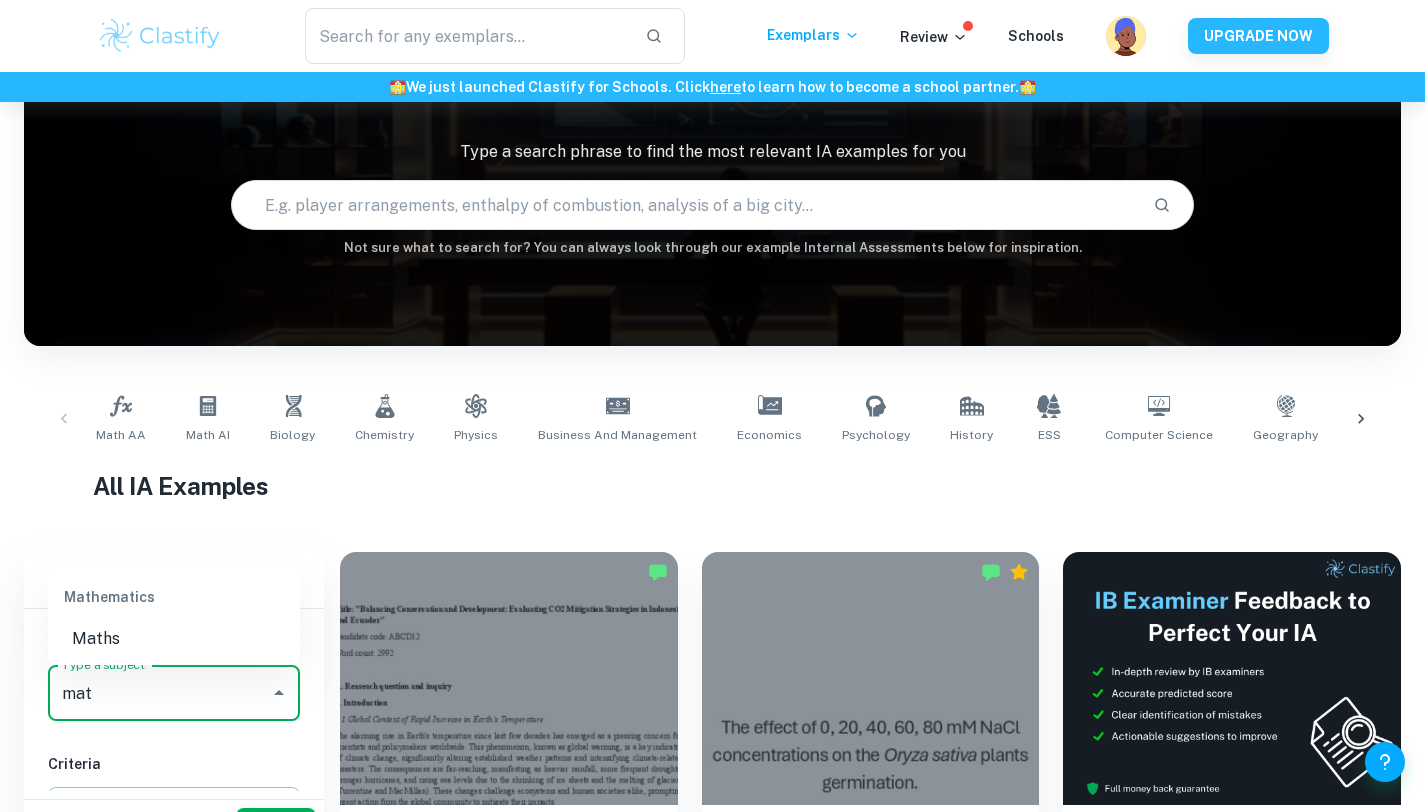 click on "Maths" at bounding box center (174, 639) 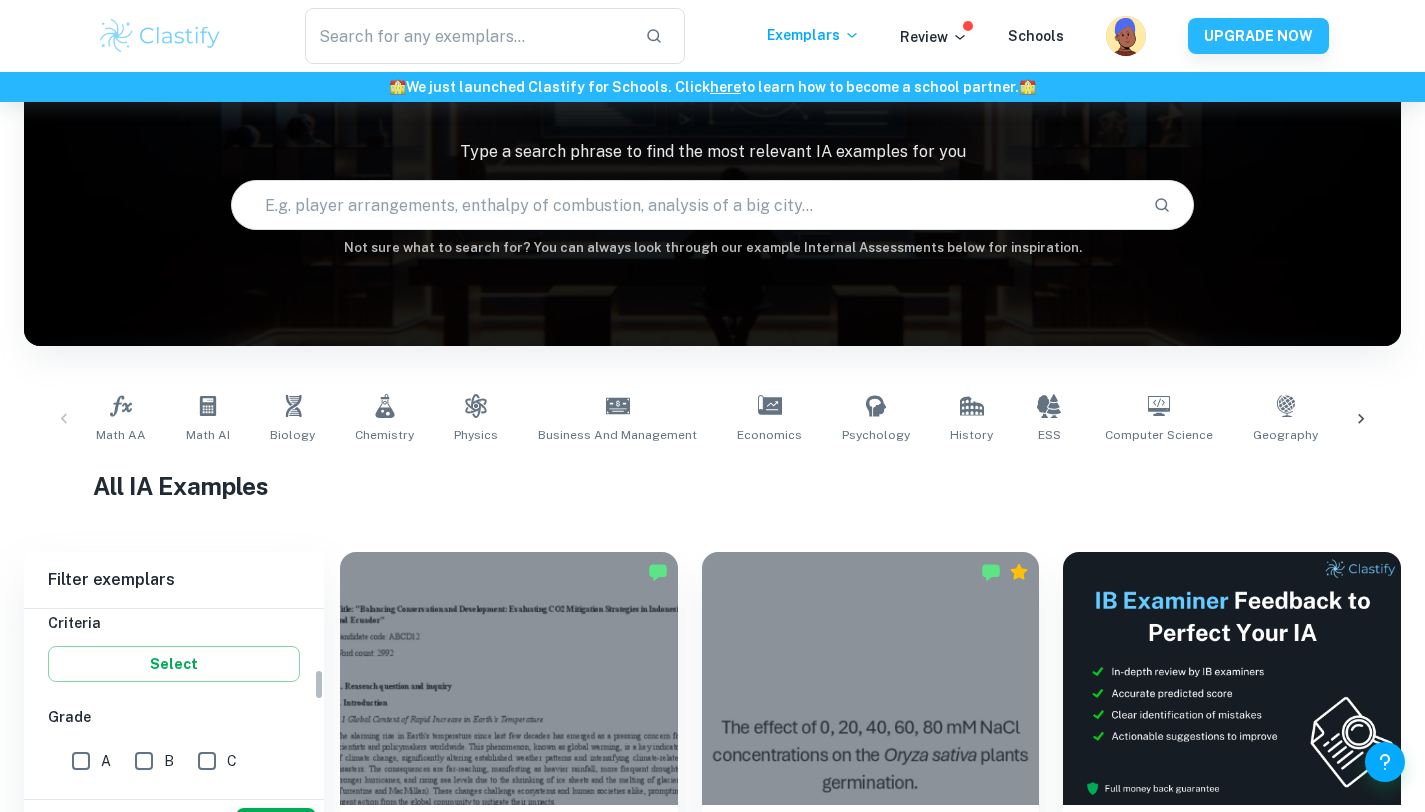 scroll, scrollTop: 350, scrollLeft: 0, axis: vertical 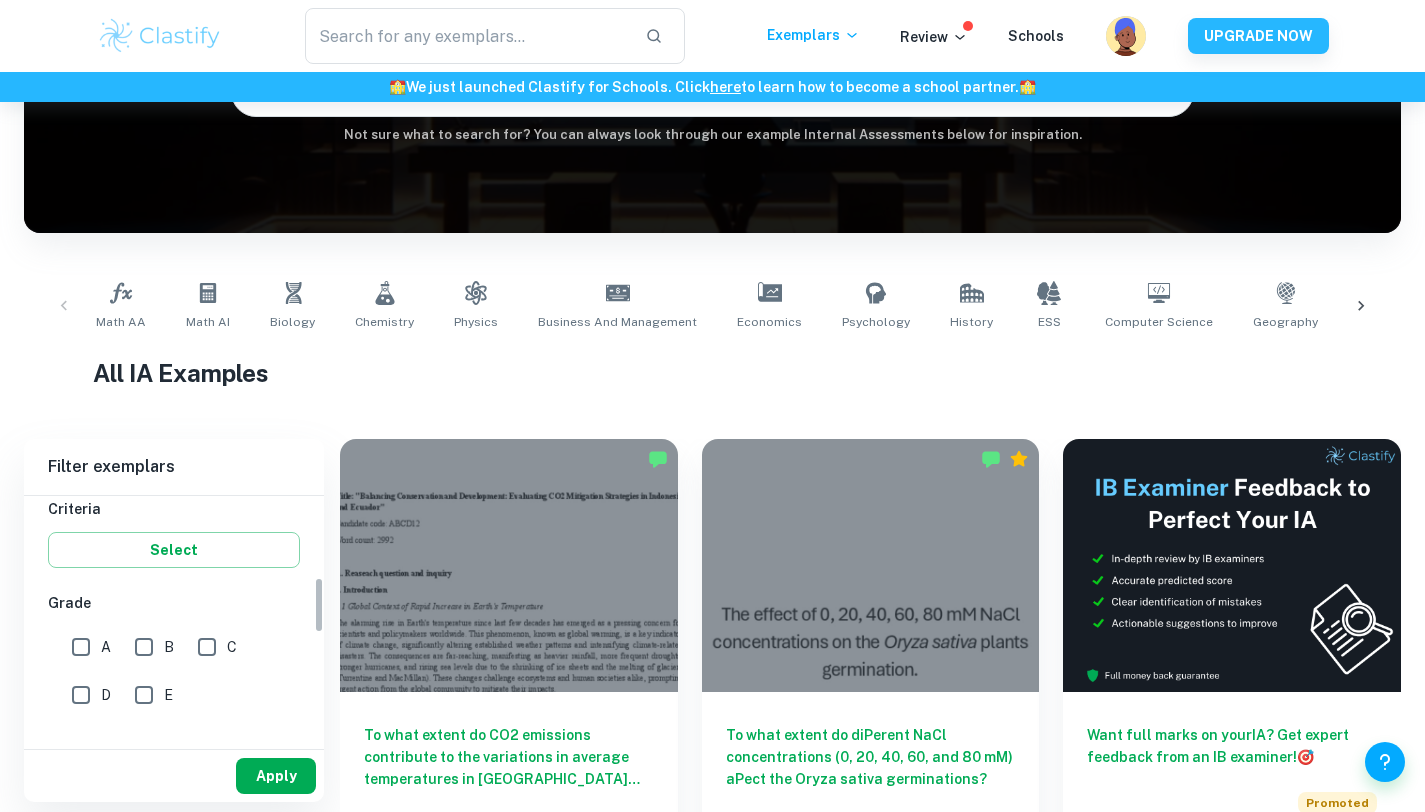 type on "Maths" 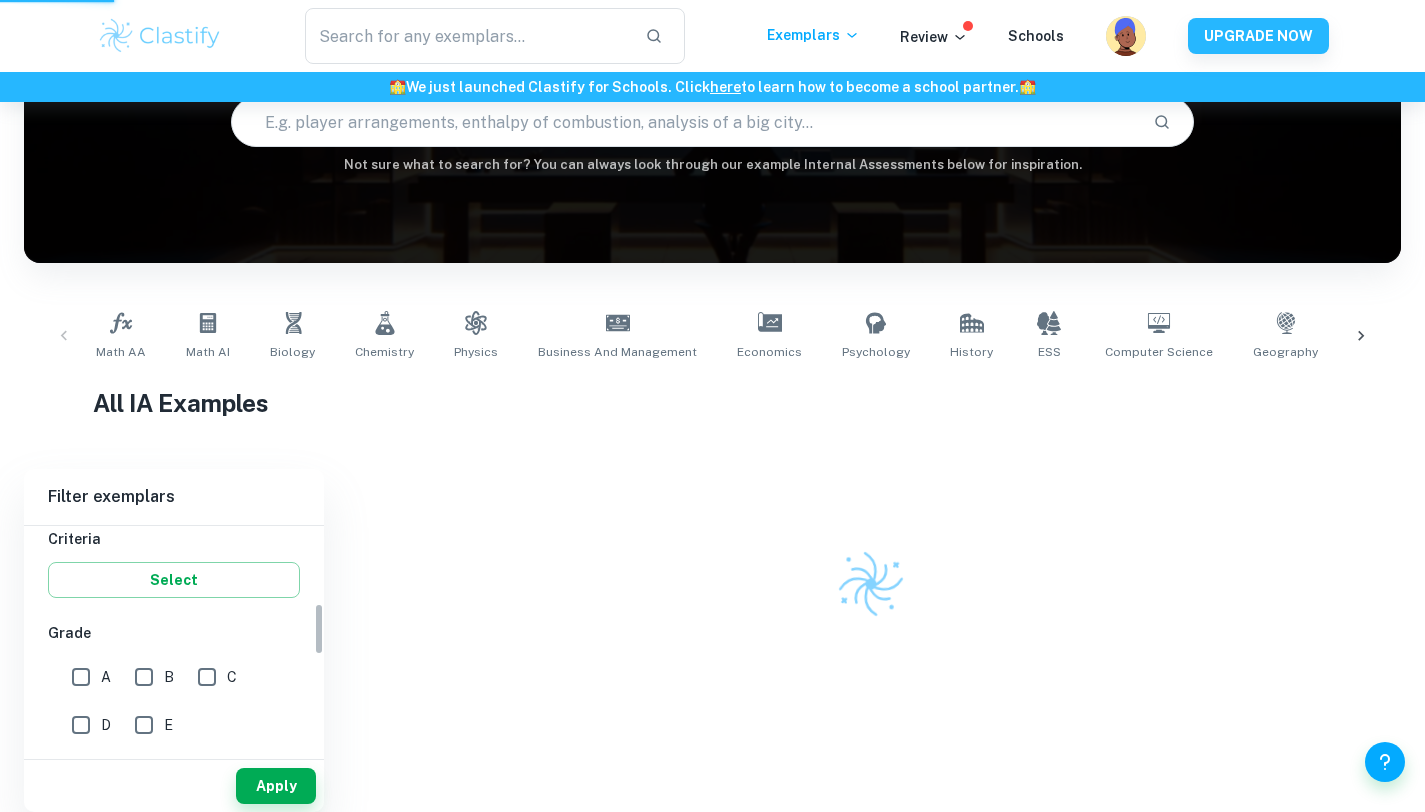 scroll, scrollTop: 165, scrollLeft: 0, axis: vertical 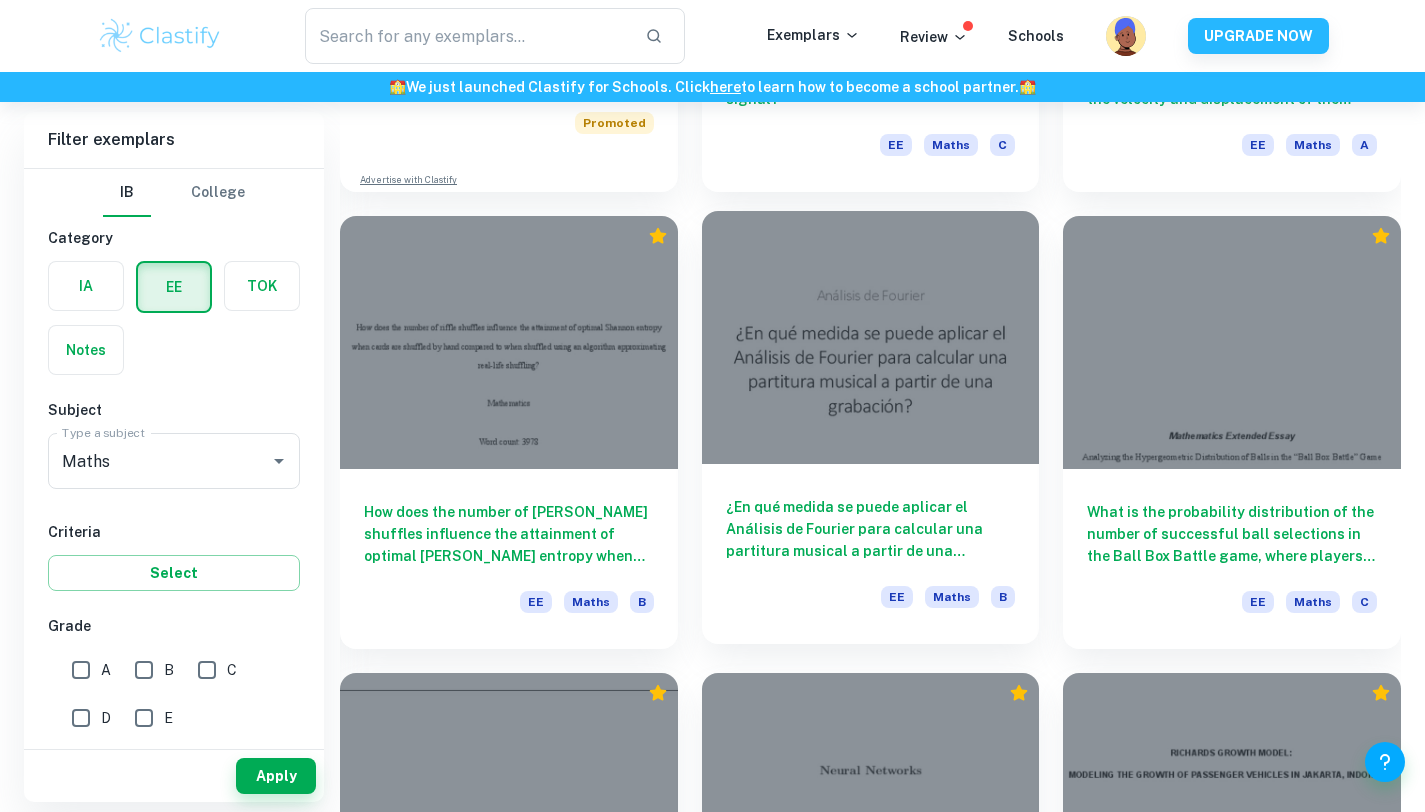 click on "¿En qué medida se puede aplicar el Análisis de Fourier para calcular una partitura musical a partir de una  grabación? EE Maths B" at bounding box center (871, 554) 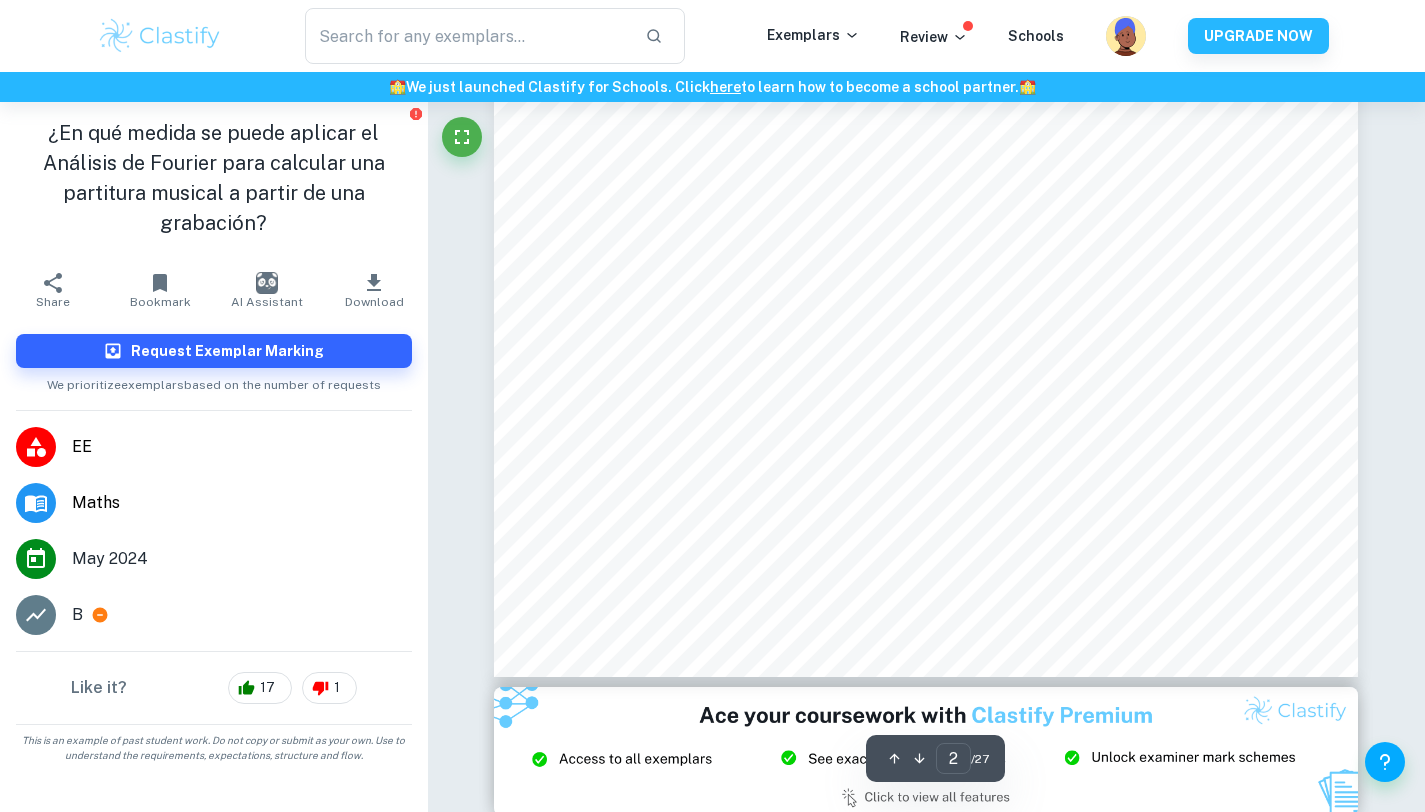 scroll, scrollTop: 2036, scrollLeft: 0, axis: vertical 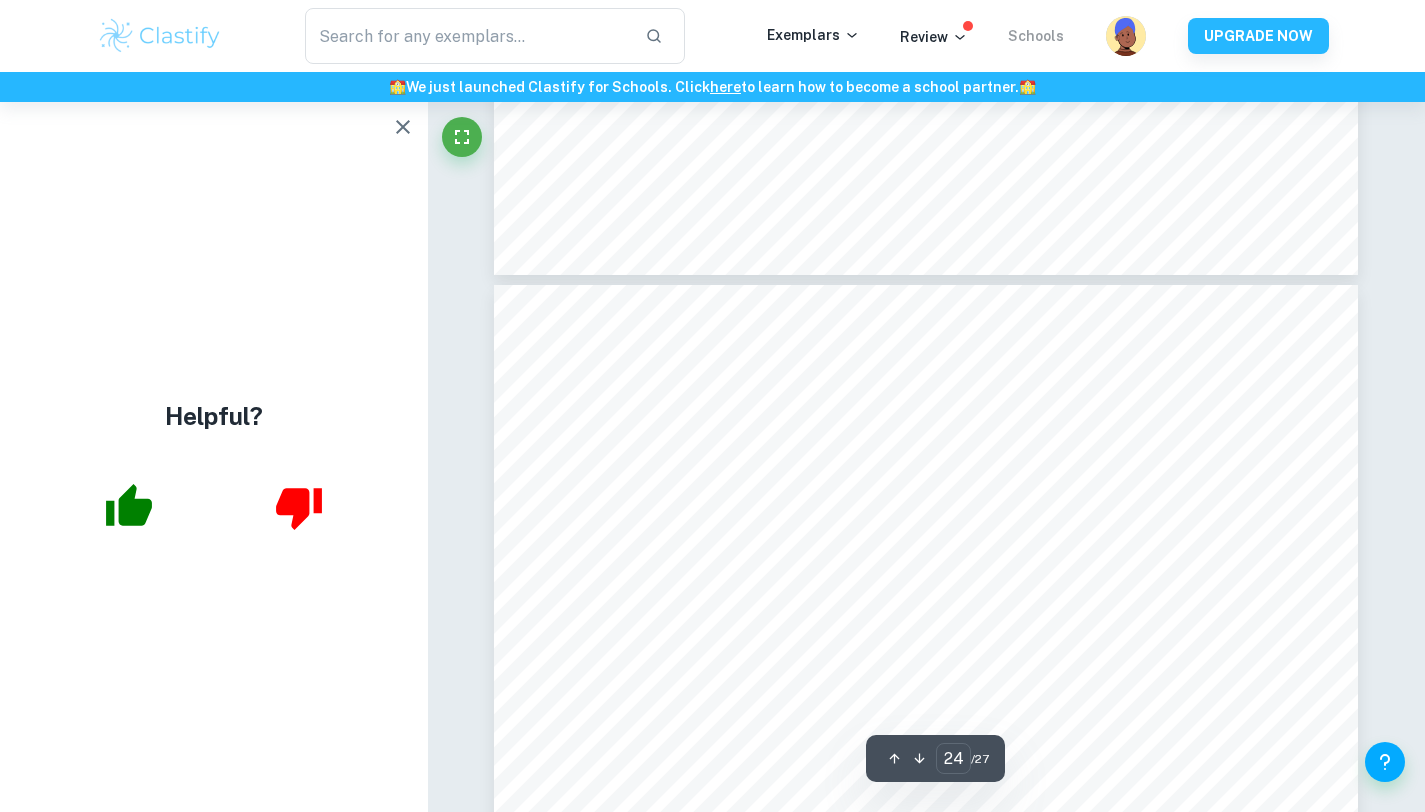 type on "25" 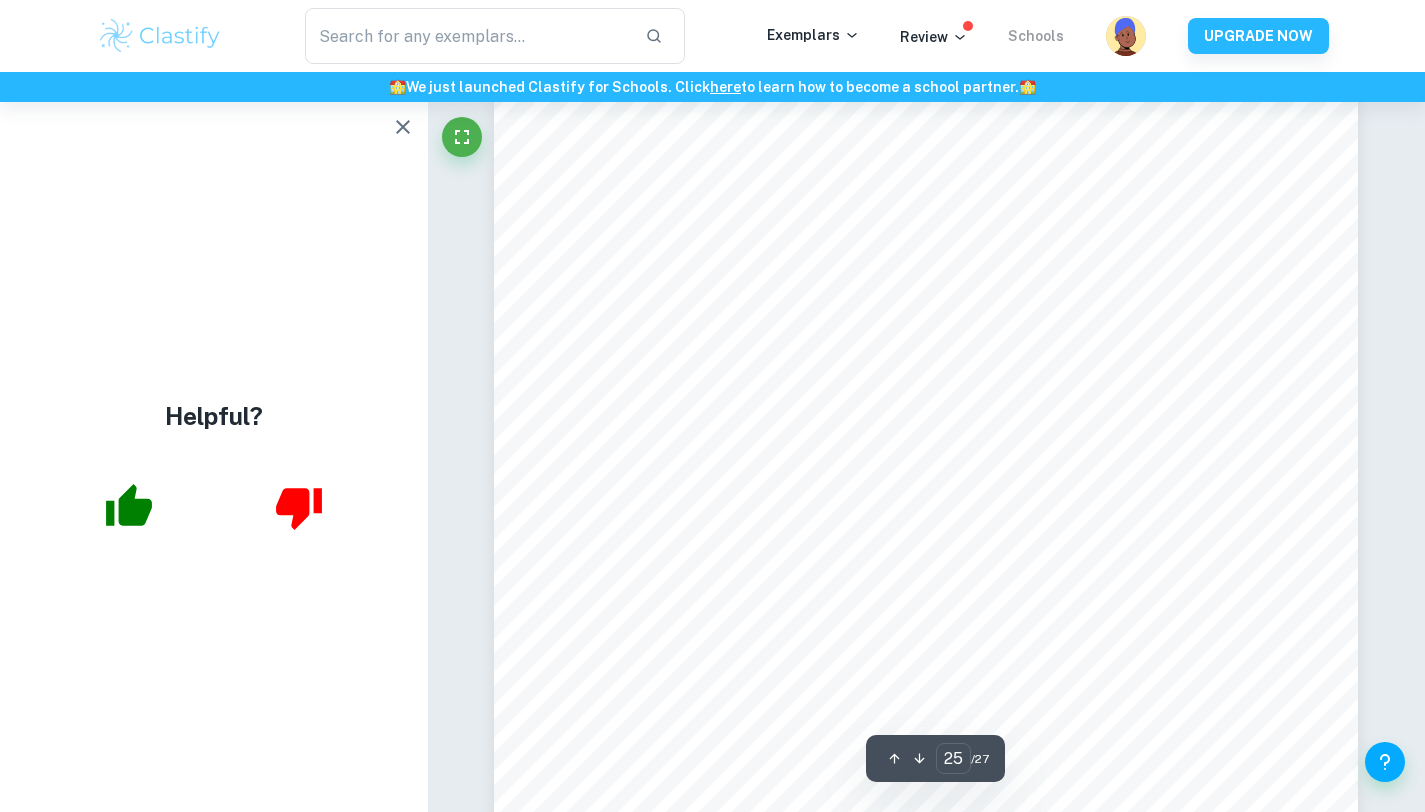 scroll, scrollTop: 30273, scrollLeft: 0, axis: vertical 